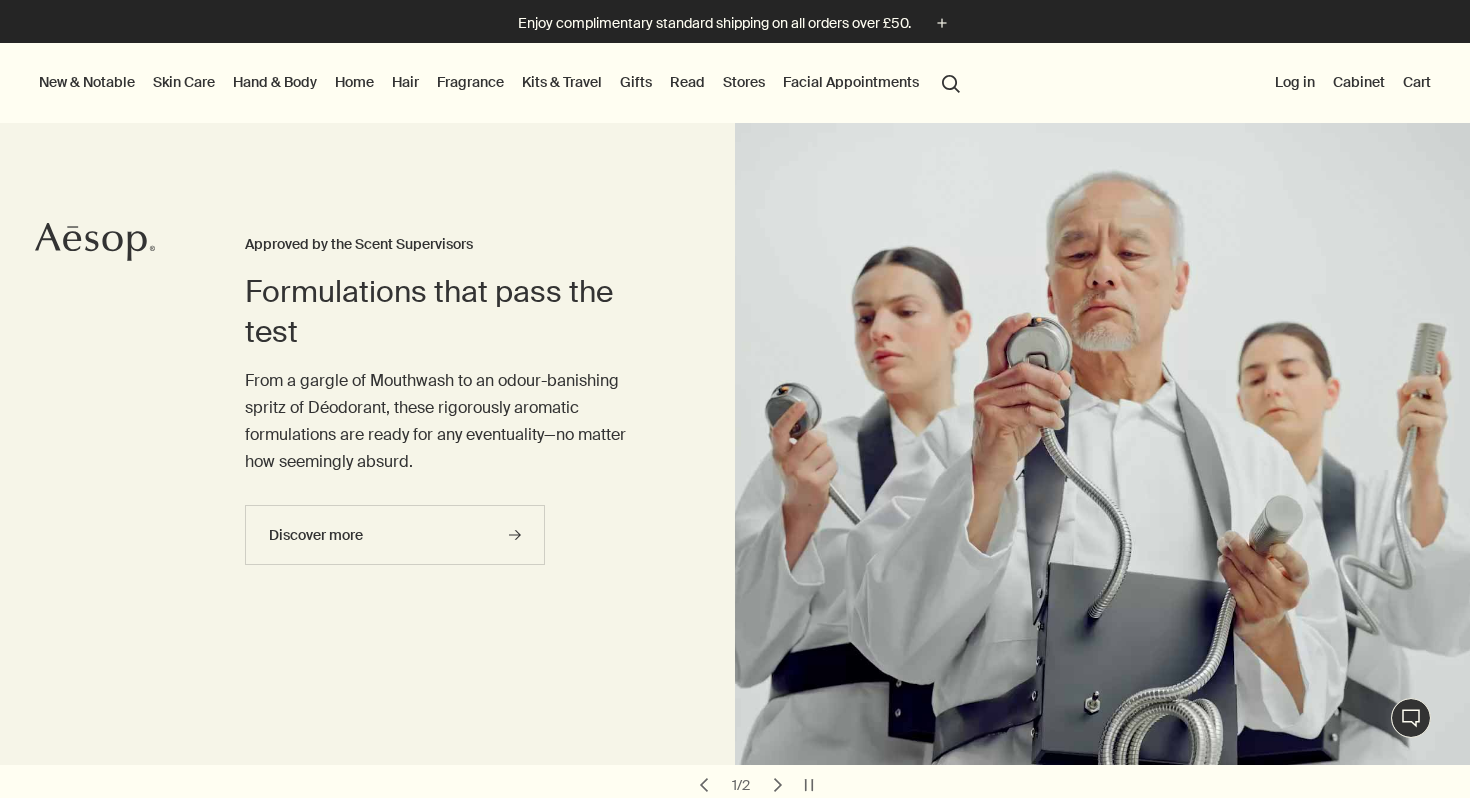 scroll, scrollTop: 0, scrollLeft: 0, axis: both 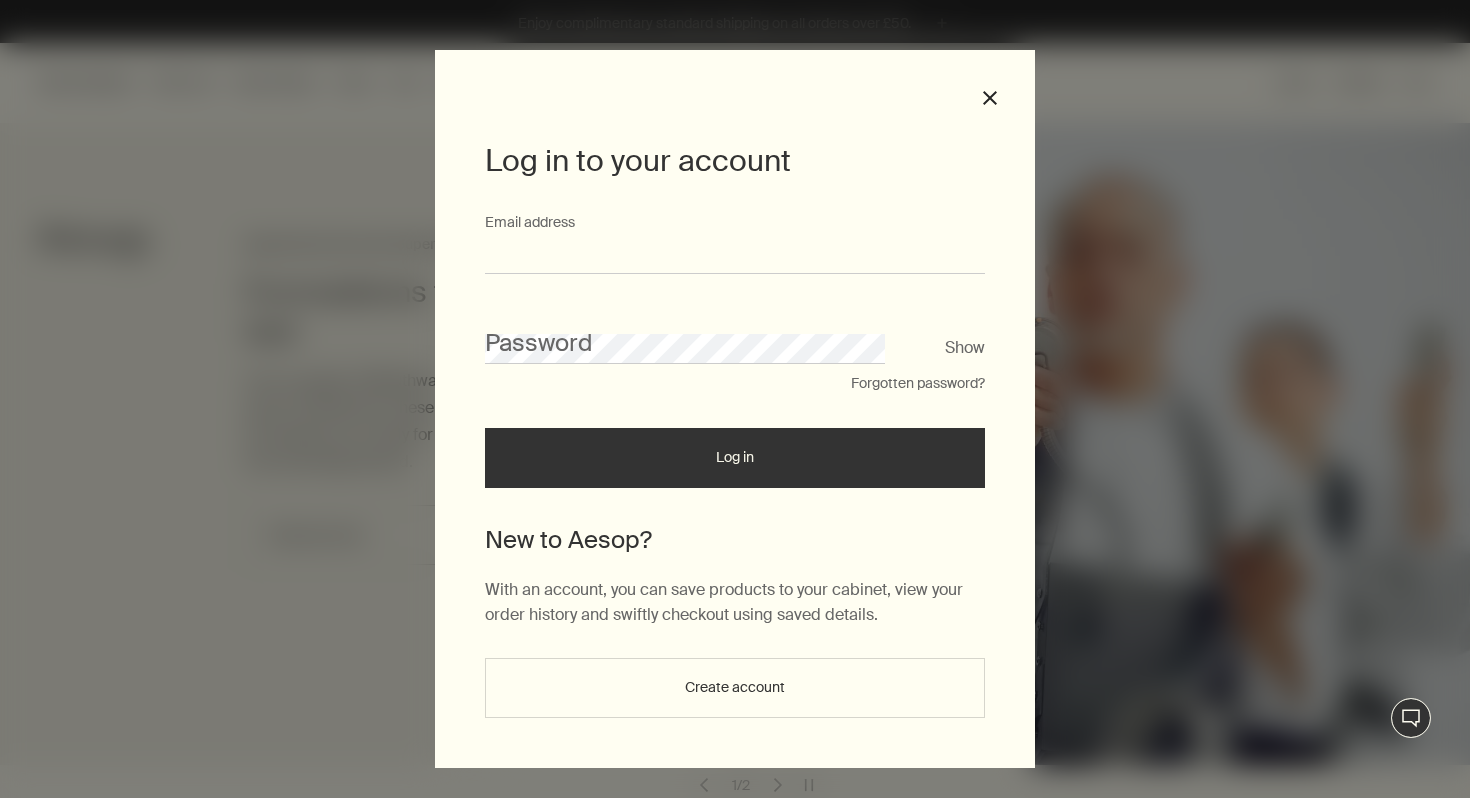type on "**********" 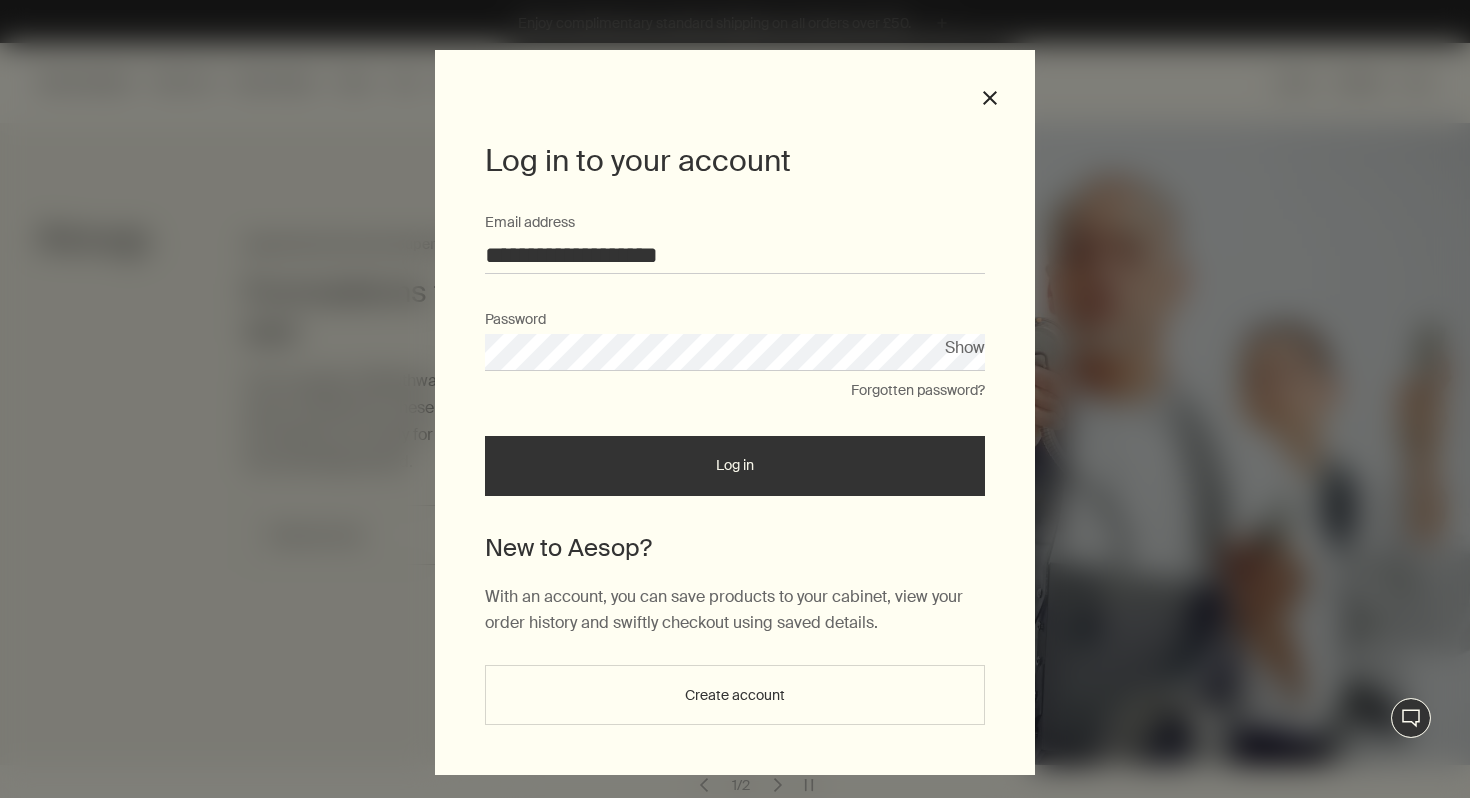 click on "Show" at bounding box center (965, 347) 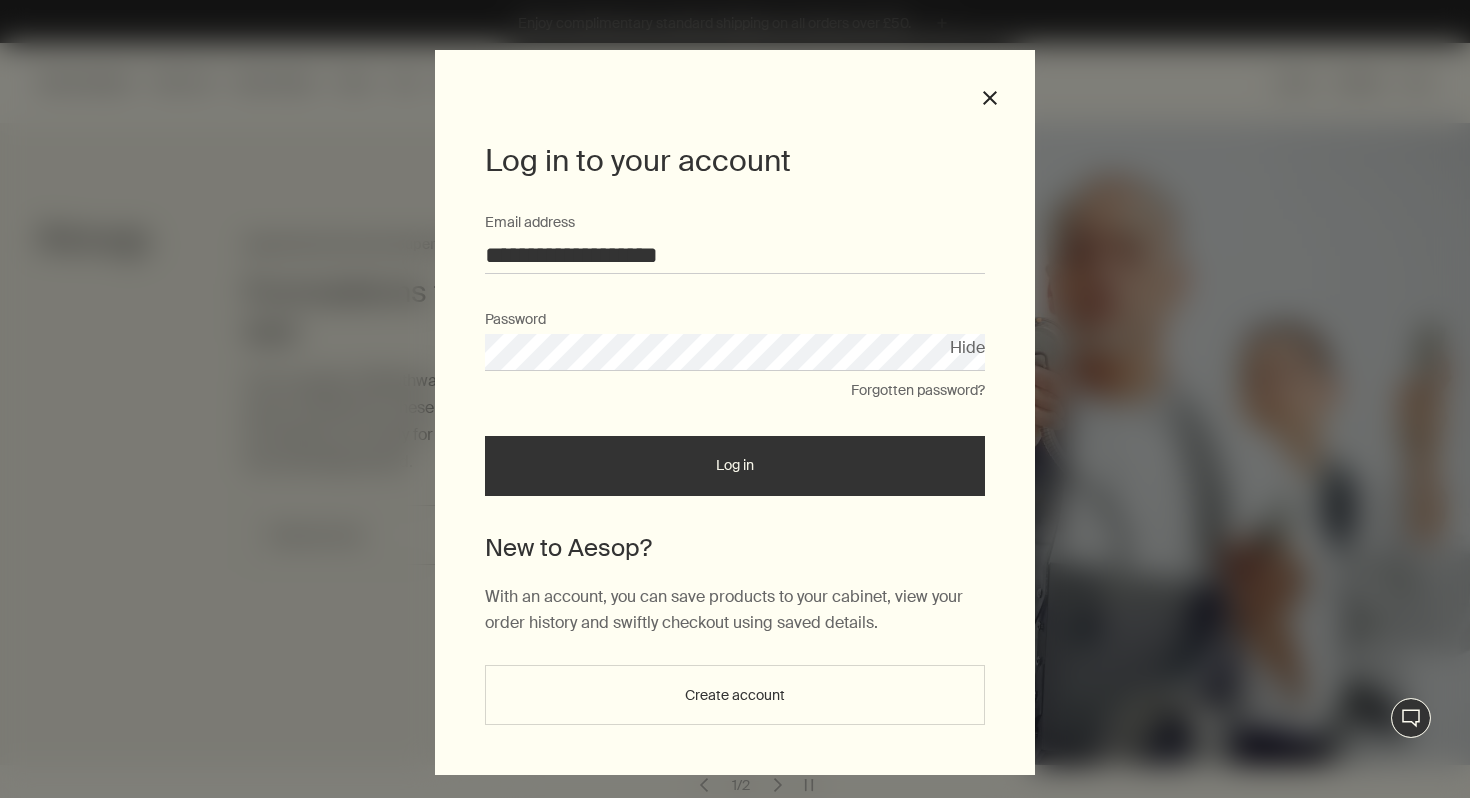 click on "Hide" at bounding box center [967, 347] 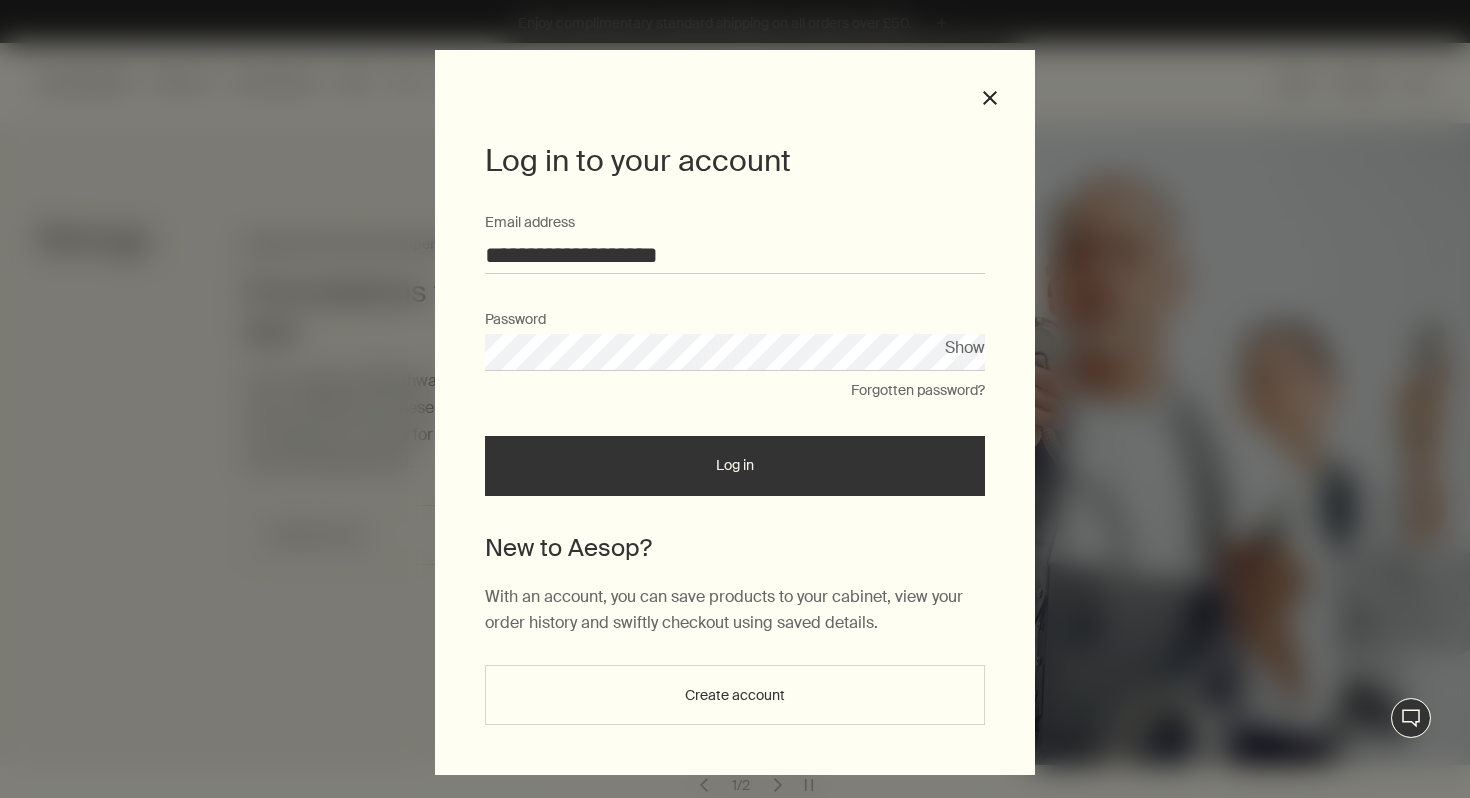 click on "Log in" at bounding box center [735, 466] 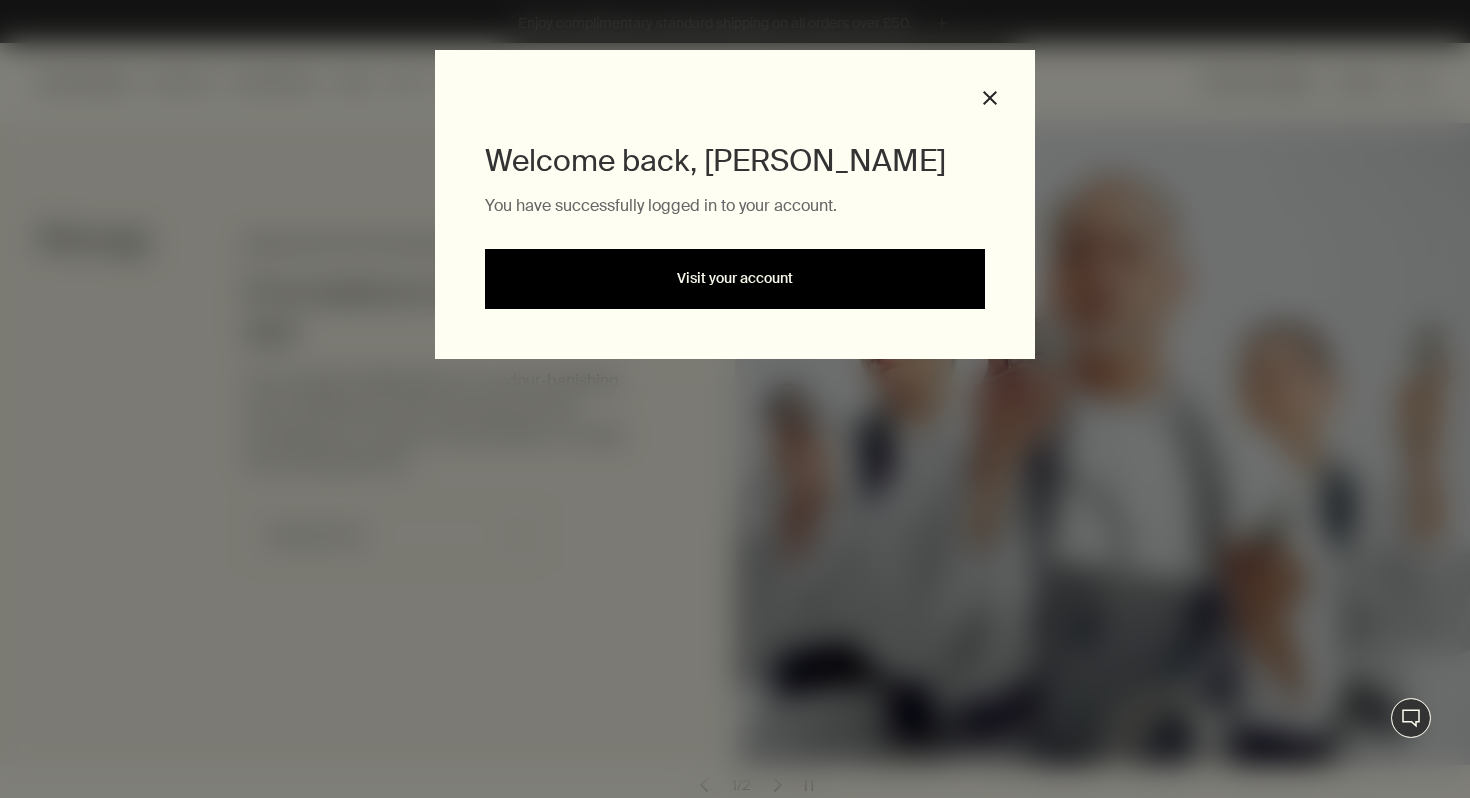 click on "Visit your account" at bounding box center [735, 279] 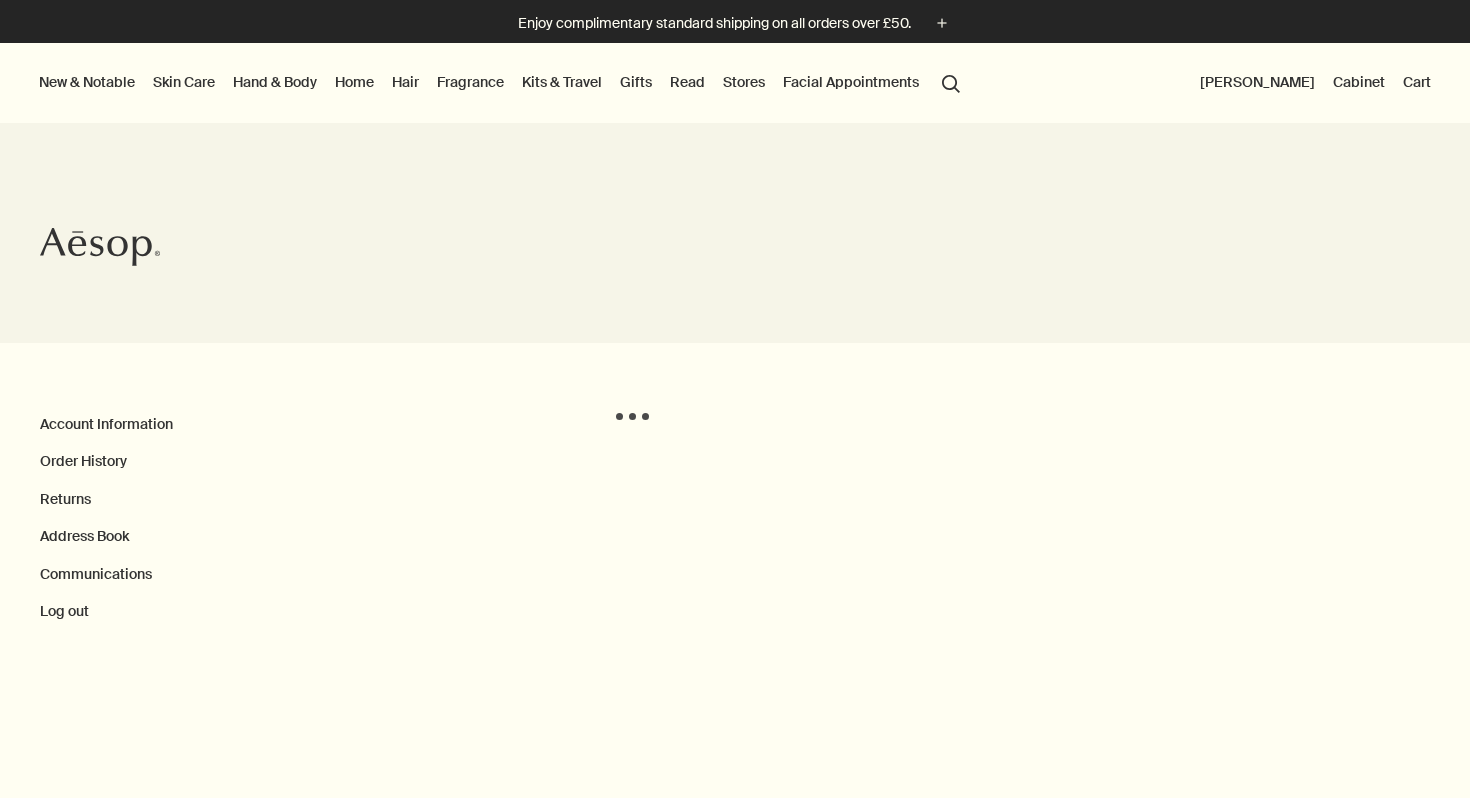 scroll, scrollTop: 0, scrollLeft: 0, axis: both 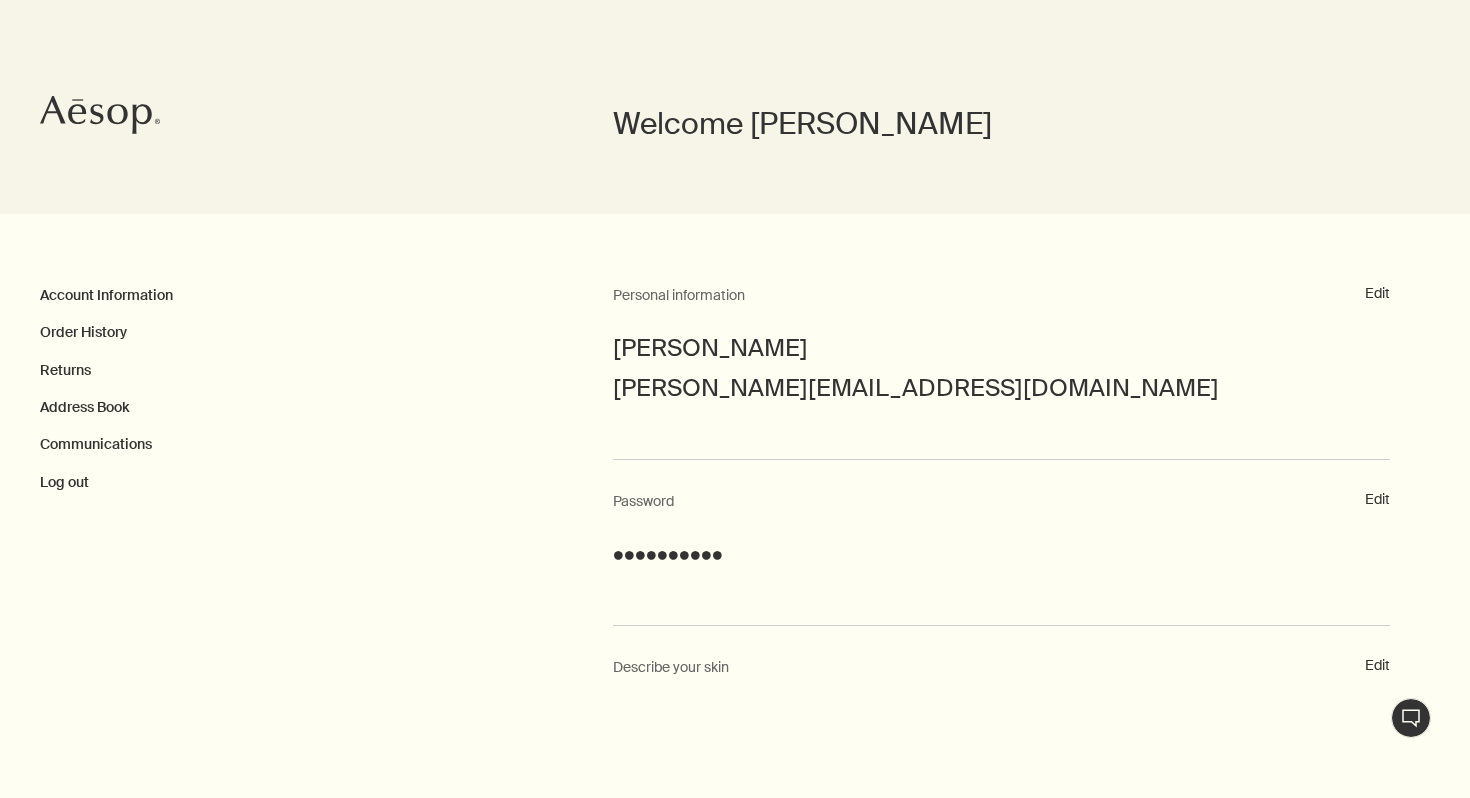 click on "Account Information Order History Returns Address Book Communications Log out" at bounding box center (326, 388) 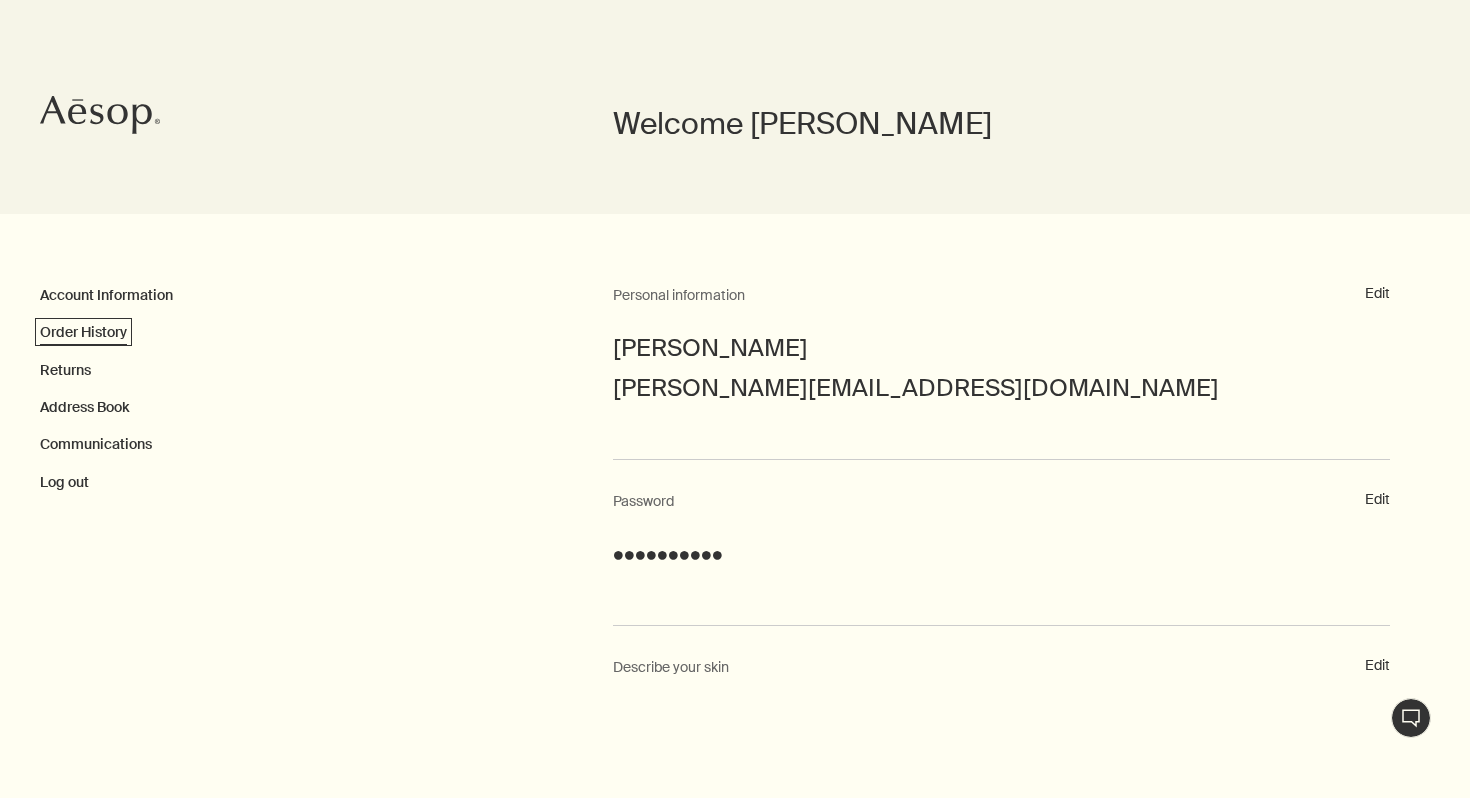 click on "Order History" at bounding box center (83, 332) 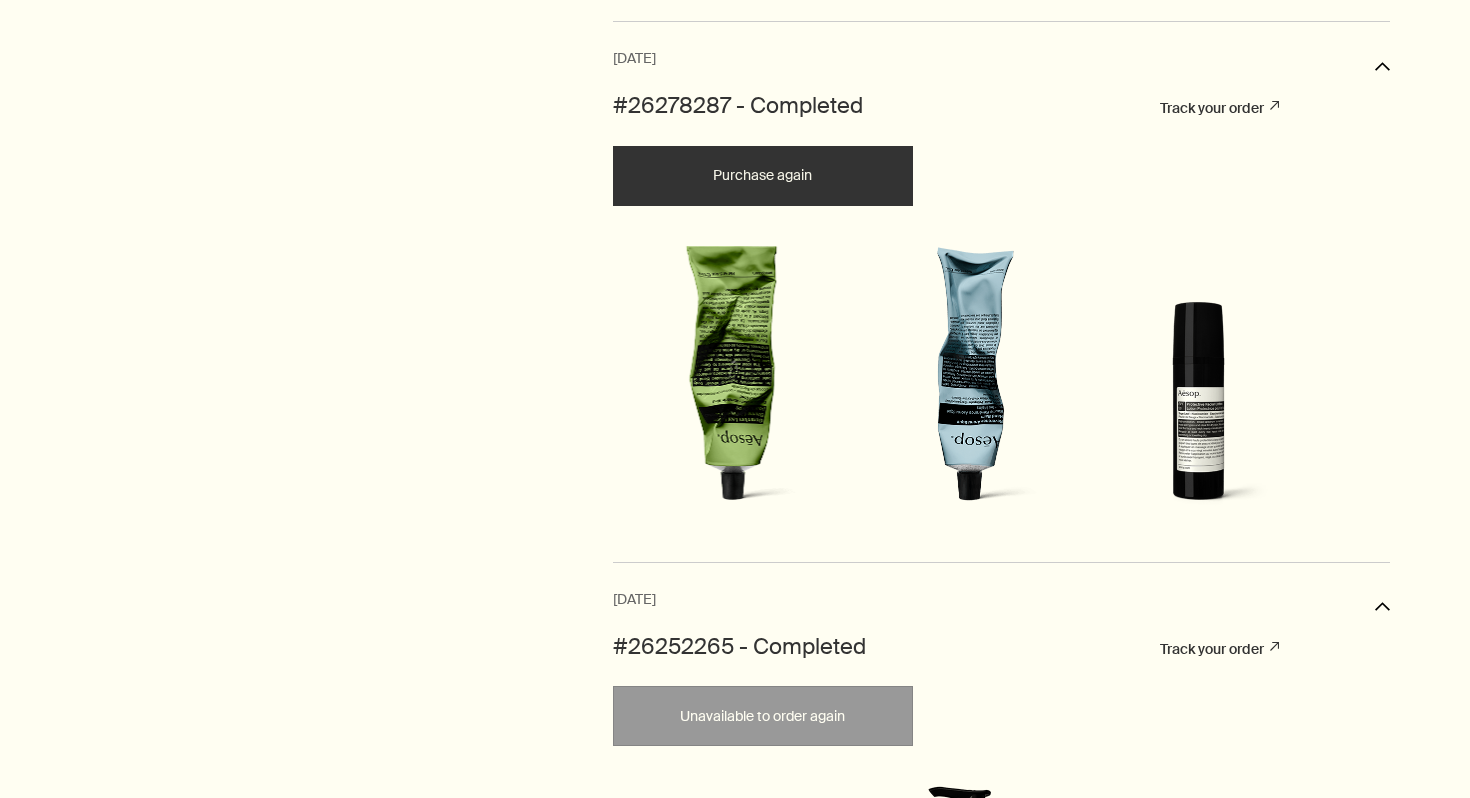 scroll, scrollTop: 947, scrollLeft: 0, axis: vertical 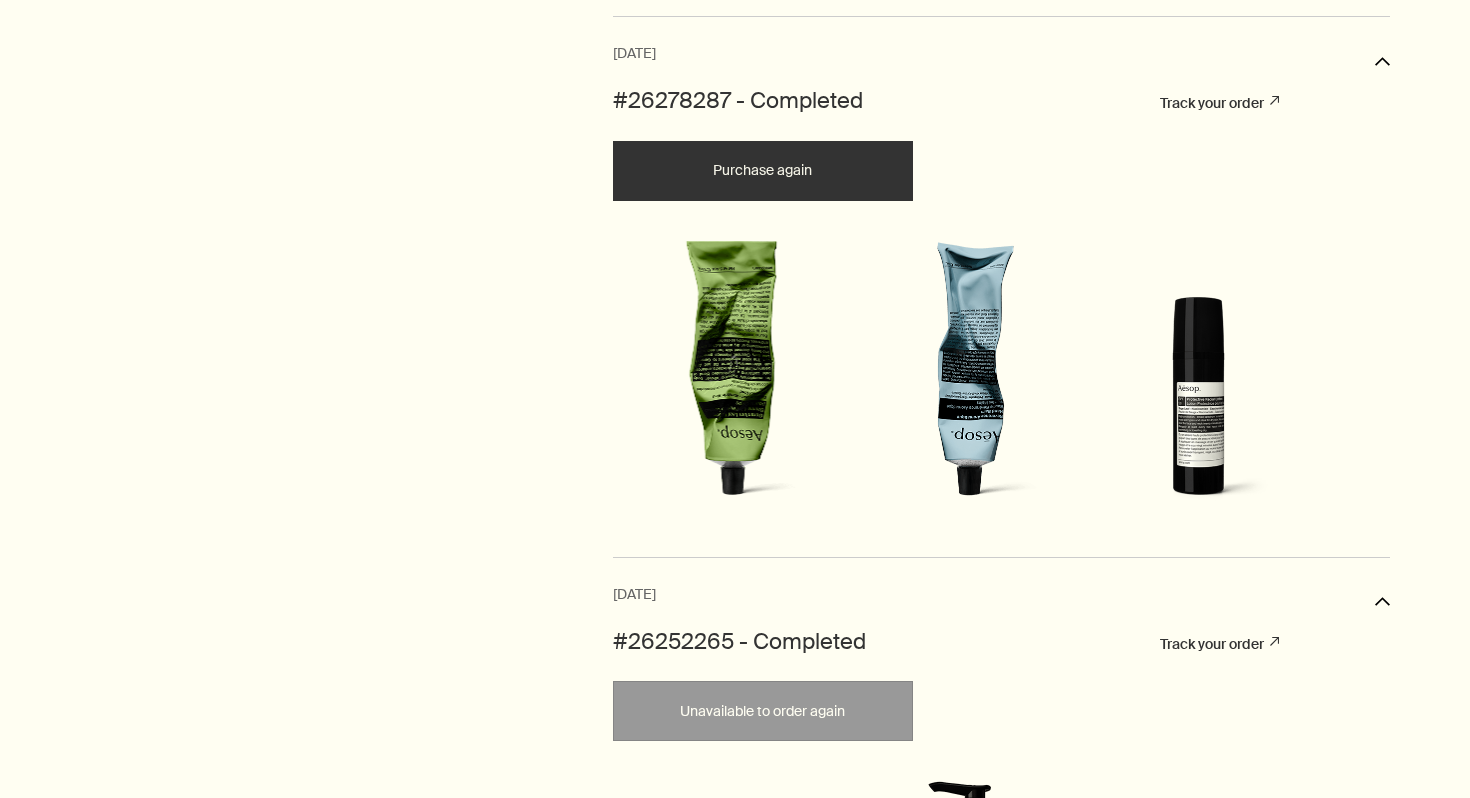 click at bounding box center (641, -27) 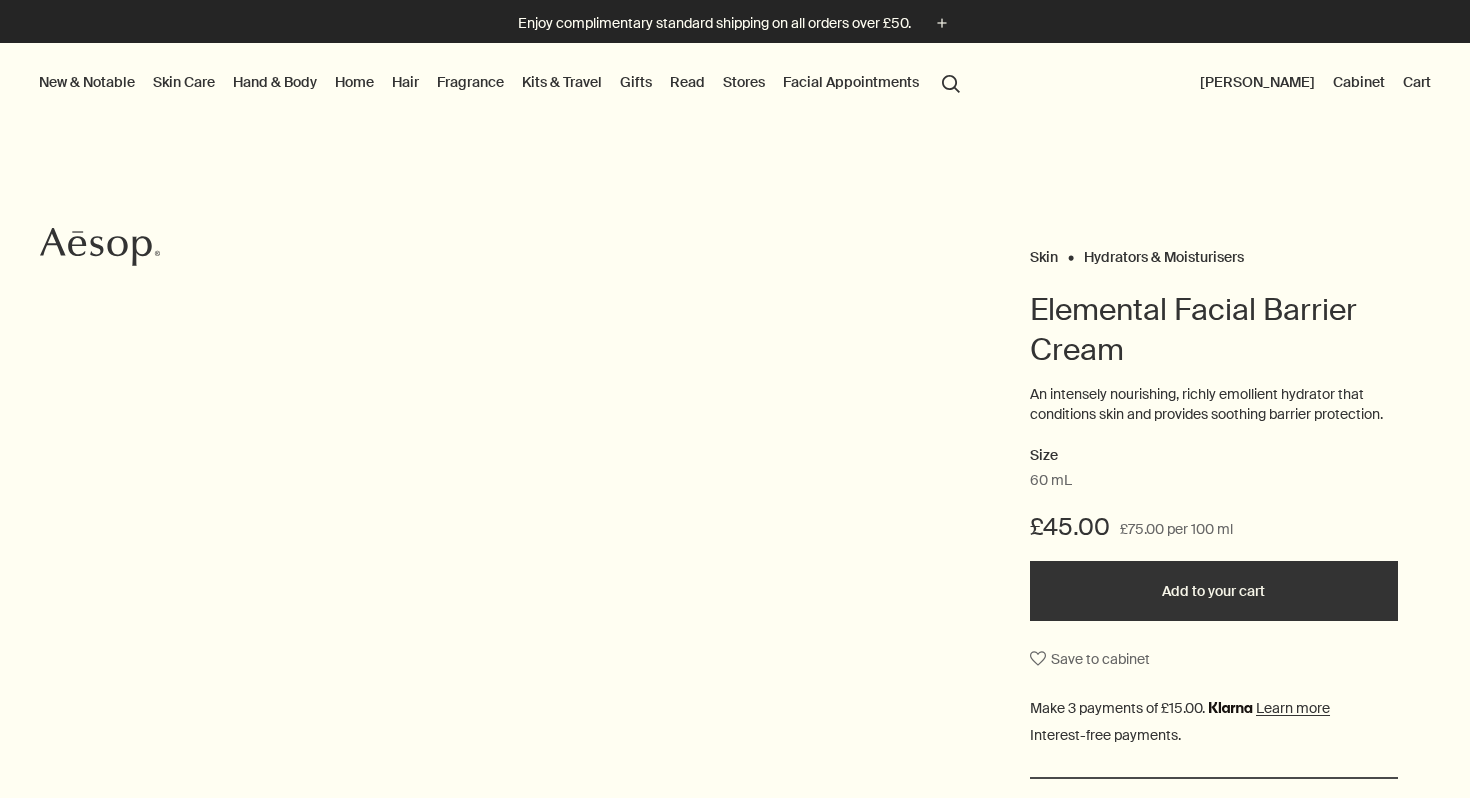scroll, scrollTop: 0, scrollLeft: 0, axis: both 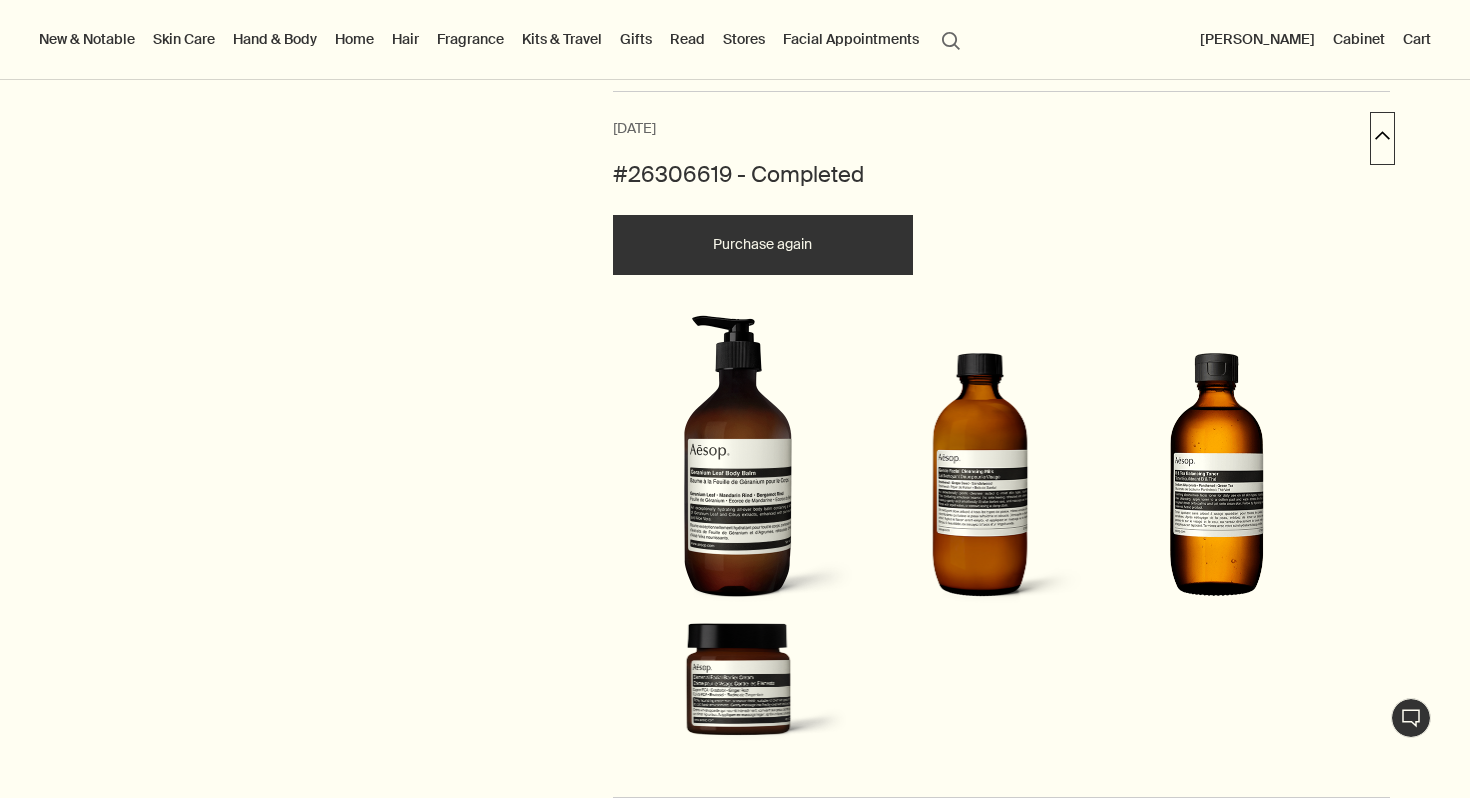 click on "downArrow" at bounding box center (1382, 139) 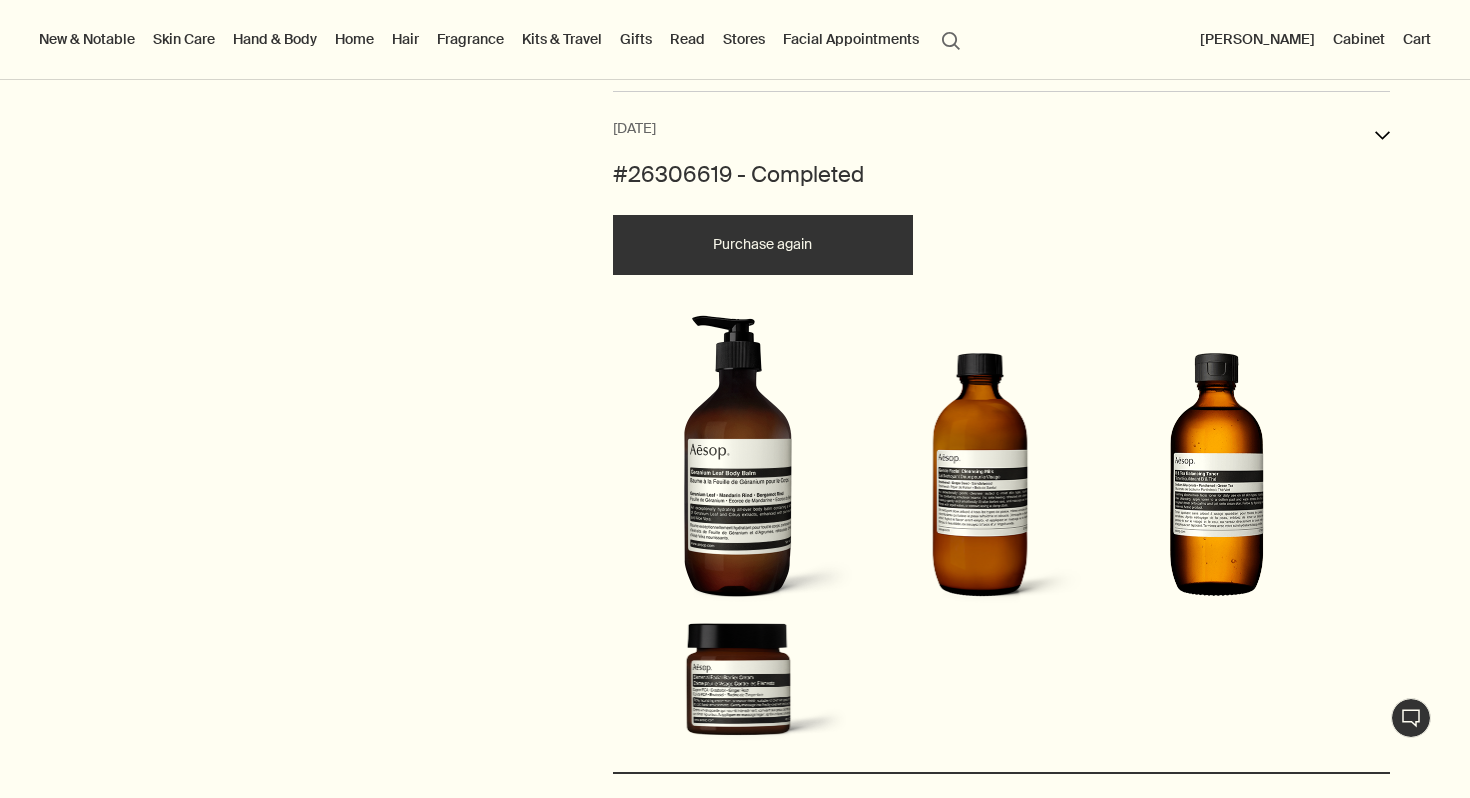 click on "#26306619 - Completed" at bounding box center (738, 175) 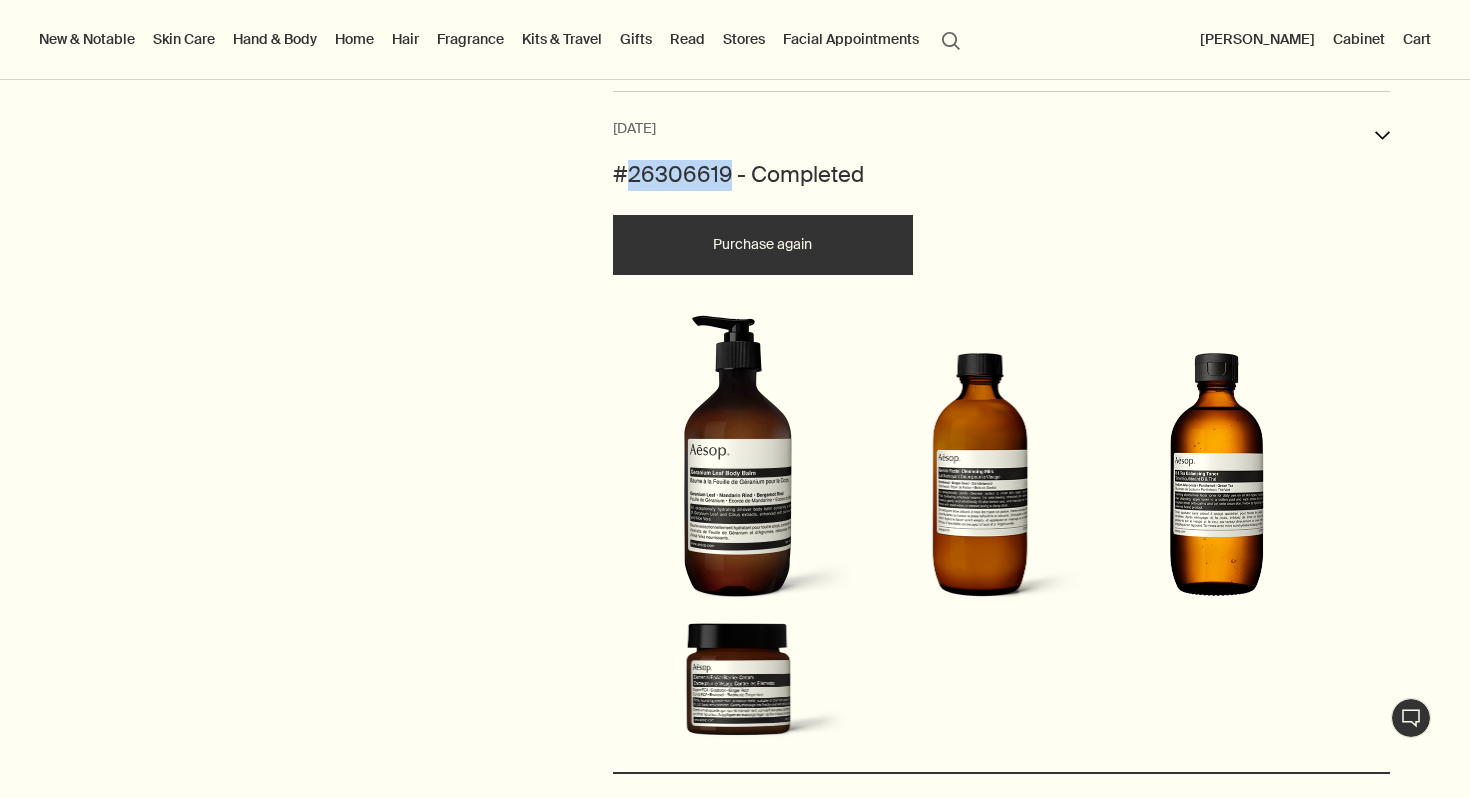 click on "#26306619 - Completed" at bounding box center [738, 175] 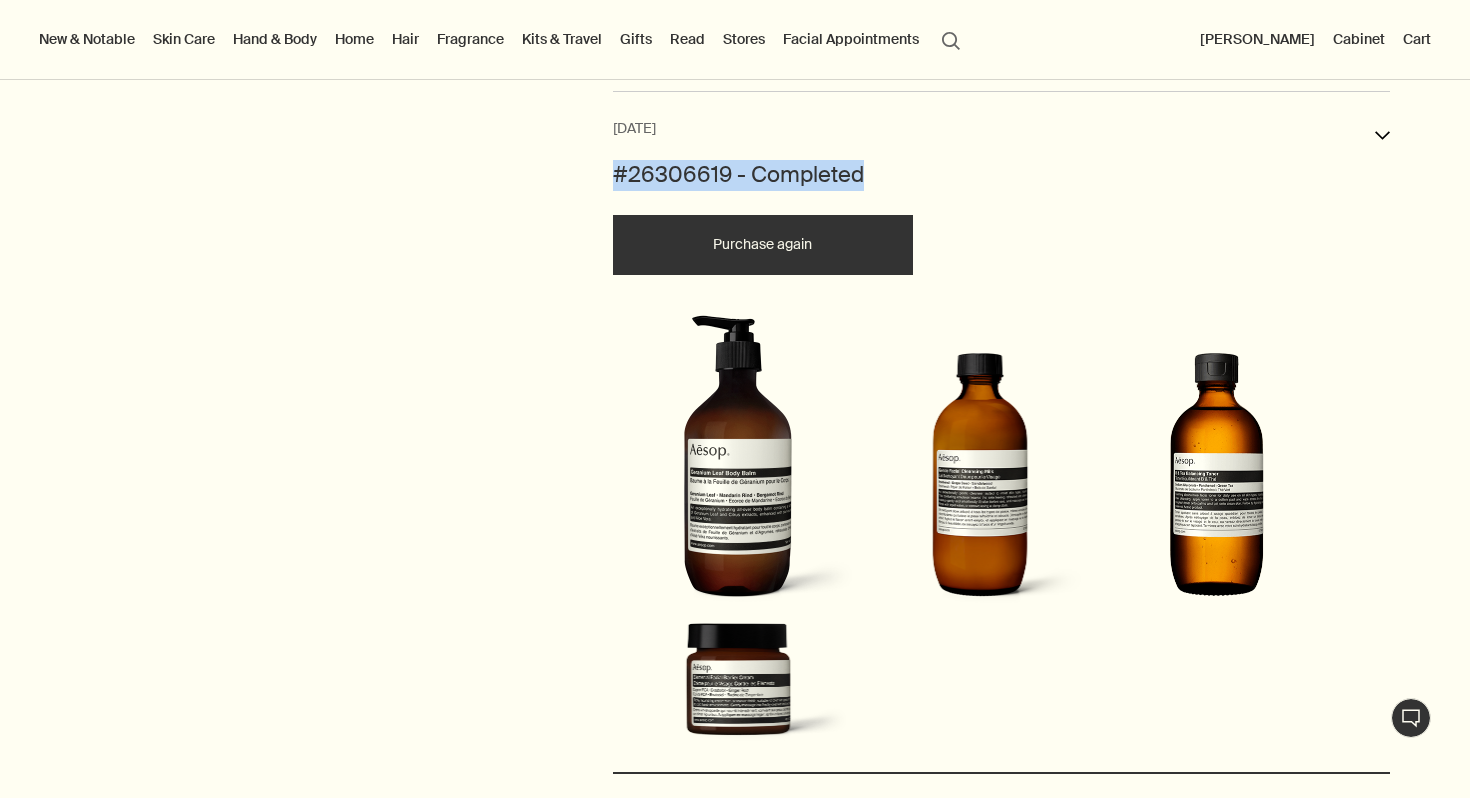 click on "#26306619 - Completed" at bounding box center [738, 175] 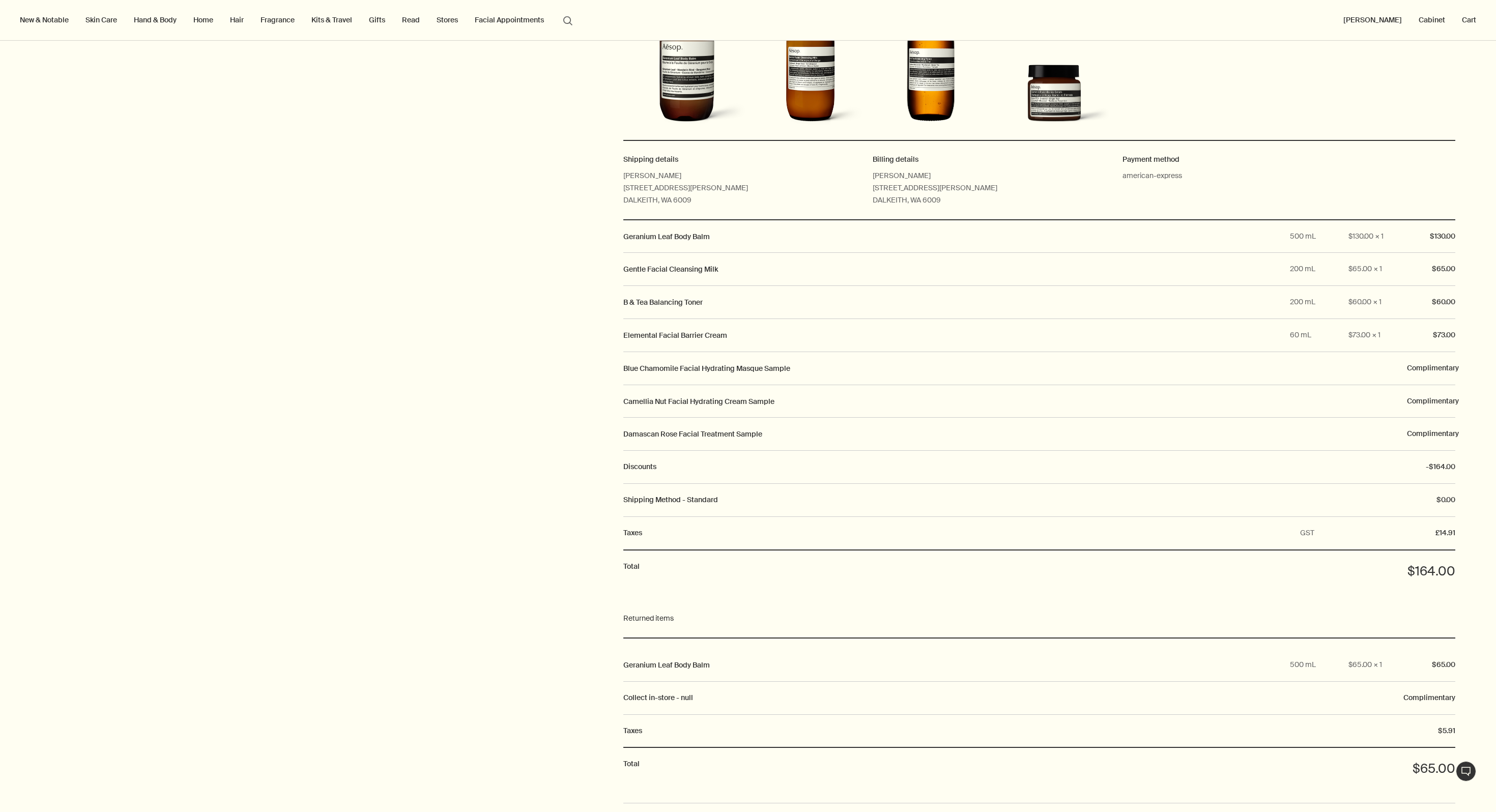 scroll, scrollTop: 620, scrollLeft: 0, axis: vertical 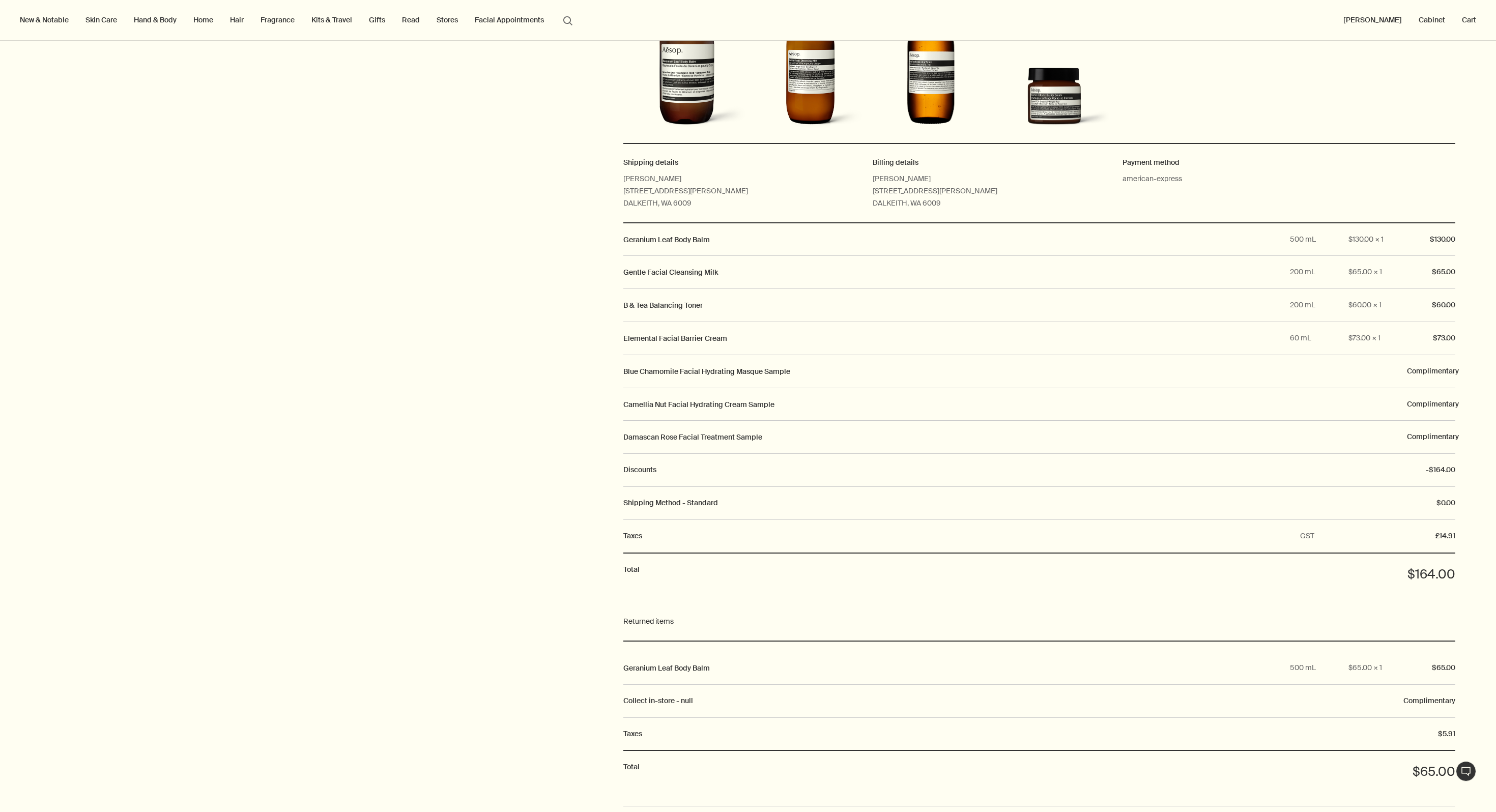 click on "$65.00" at bounding box center [1431, 272] 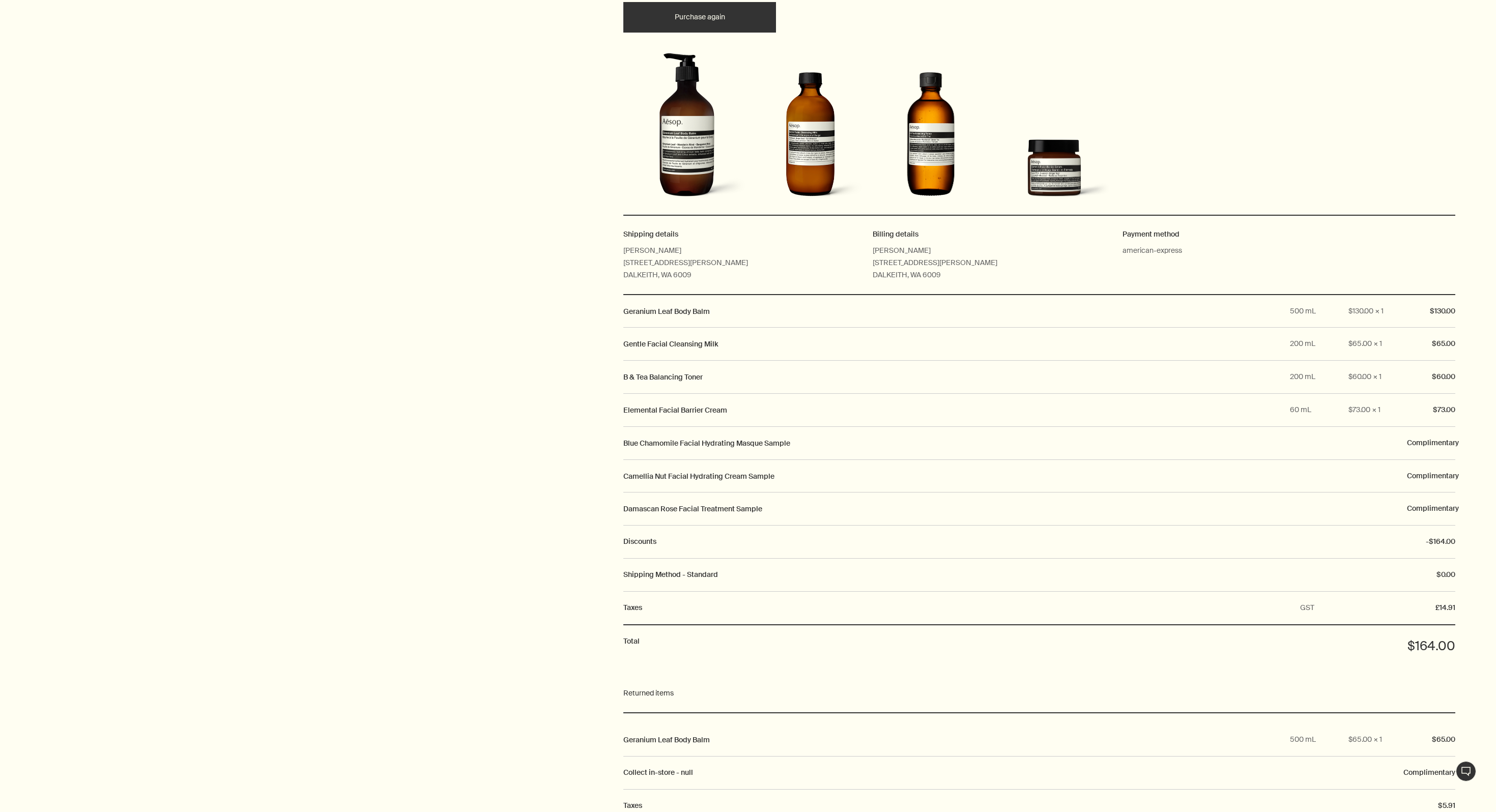 scroll, scrollTop: 556, scrollLeft: 0, axis: vertical 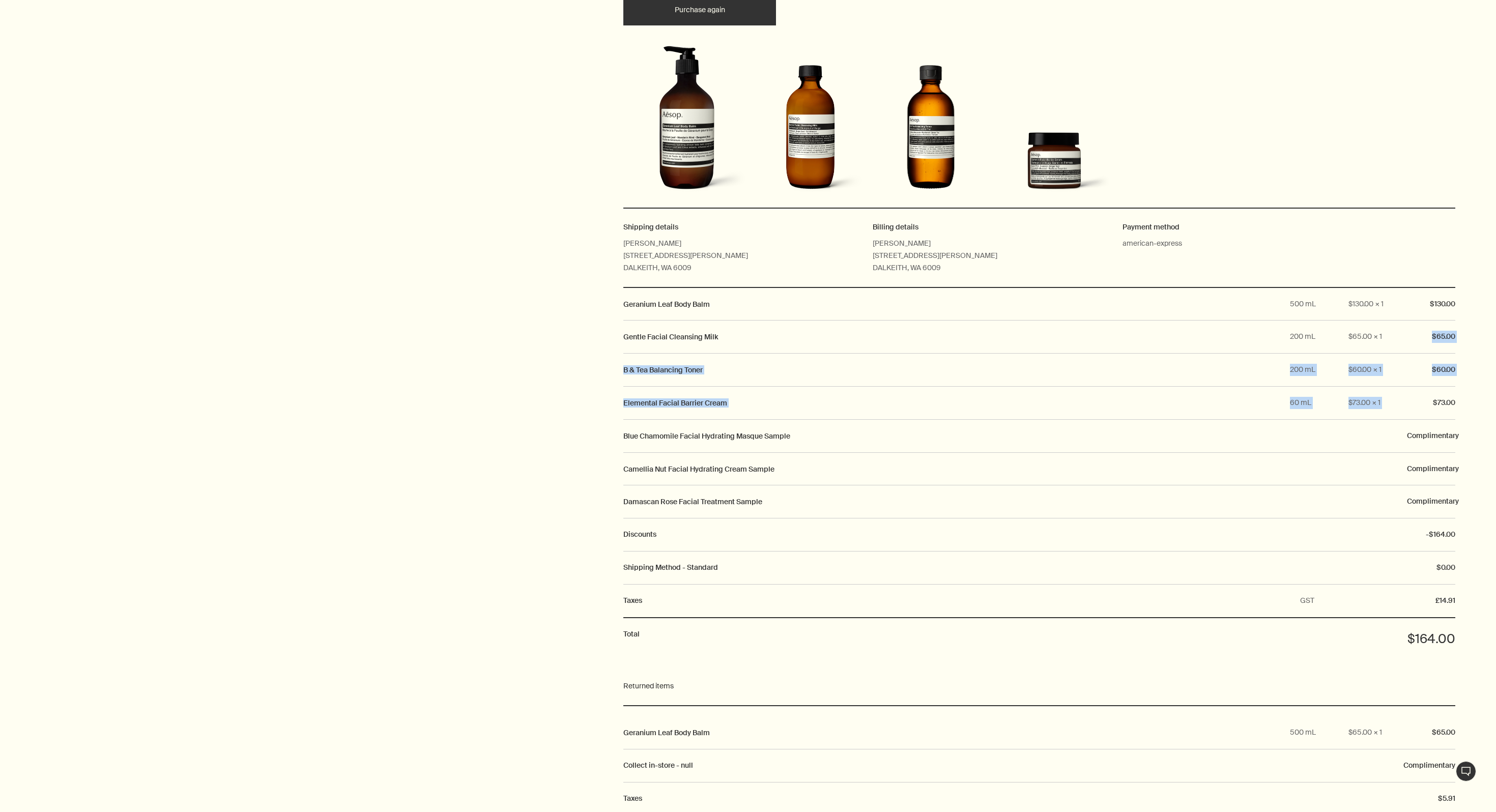 drag, startPoint x: 1432, startPoint y: 336, endPoint x: 1450, endPoint y: 389, distance: 55.97321 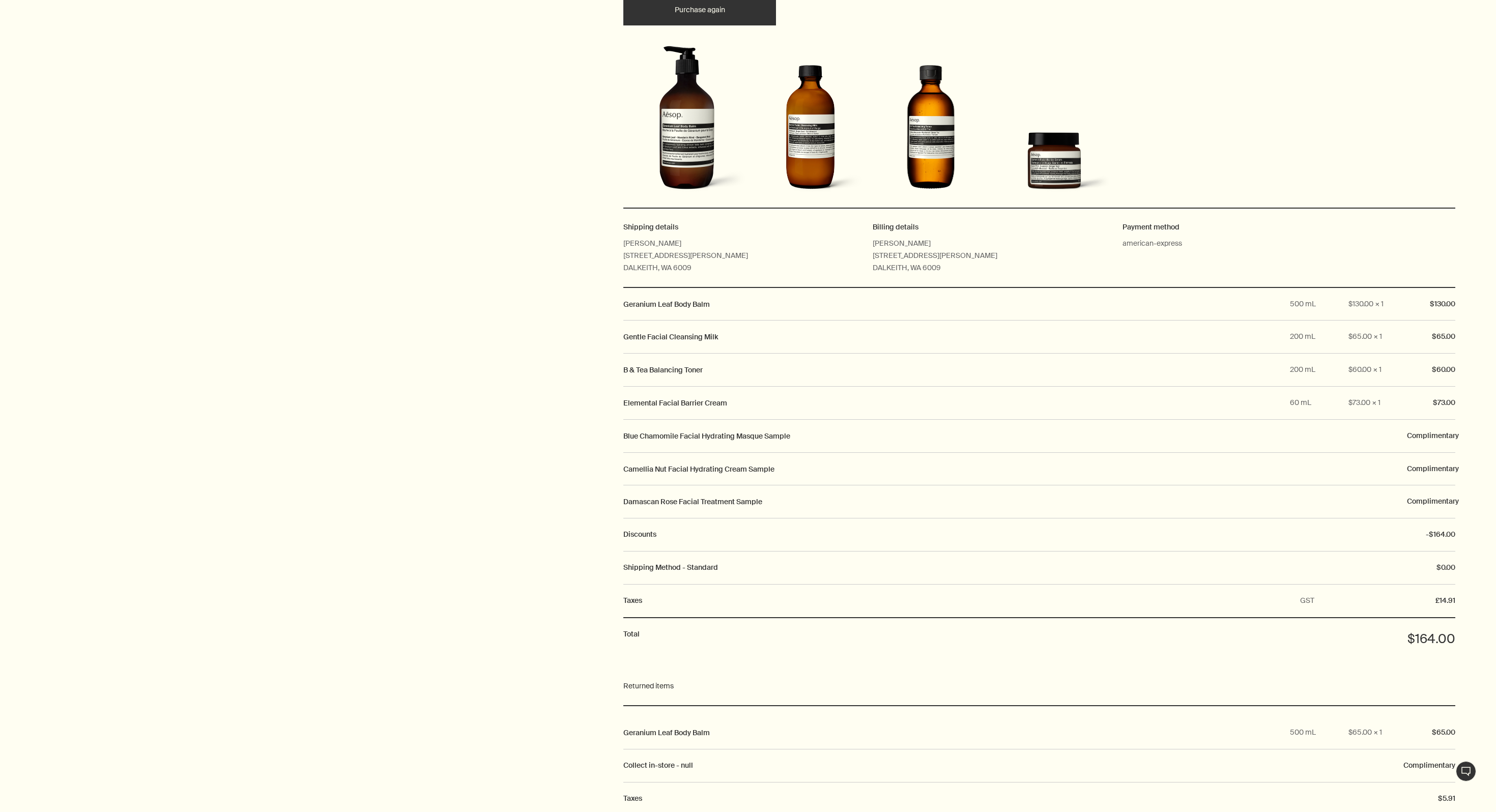 click on "$65.00" at bounding box center [1431, 337] 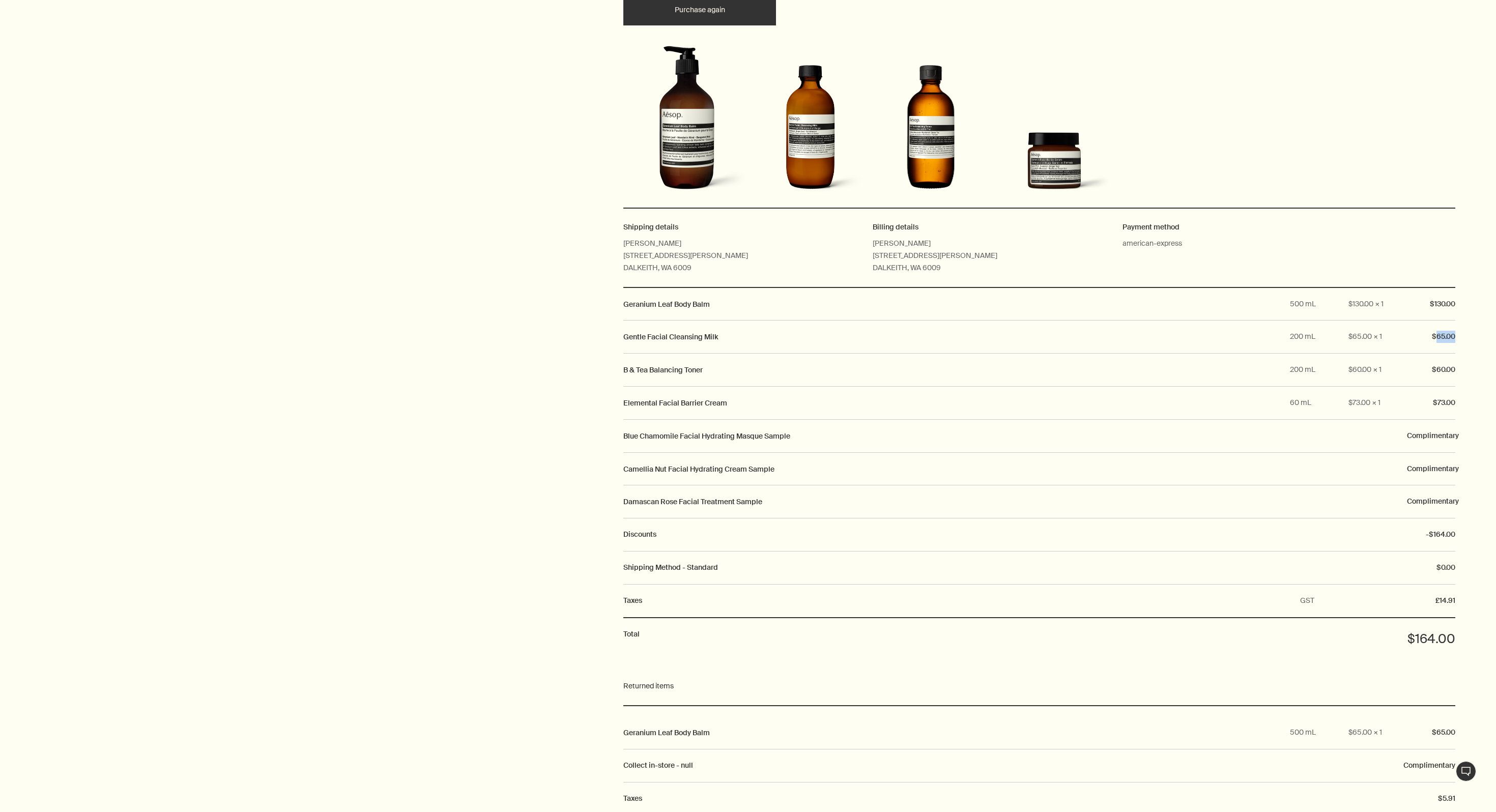 click on "$65.00" at bounding box center [1431, 337] 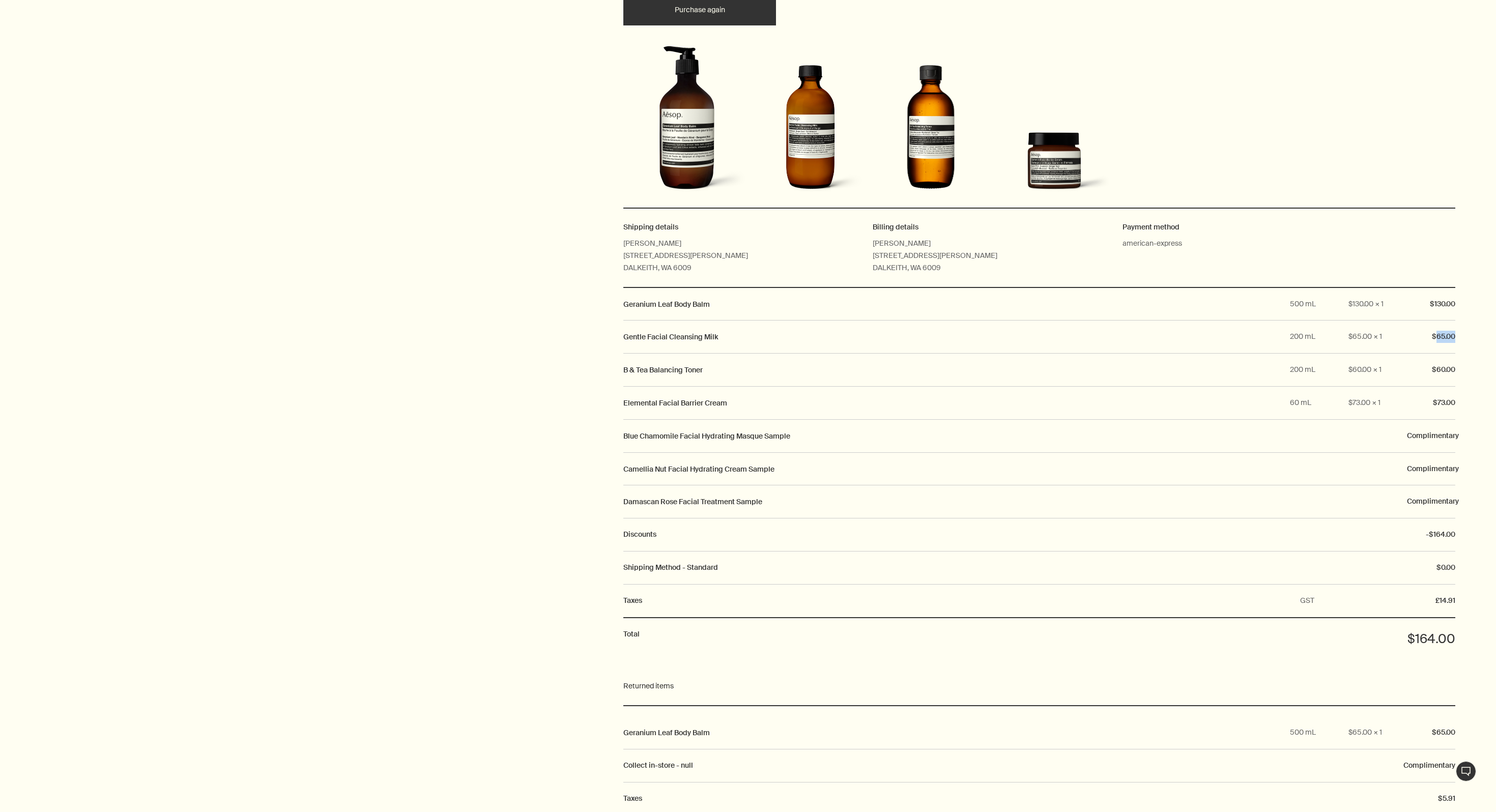 click on "B & Tea Balancing Toner" at bounding box center (957, 370) 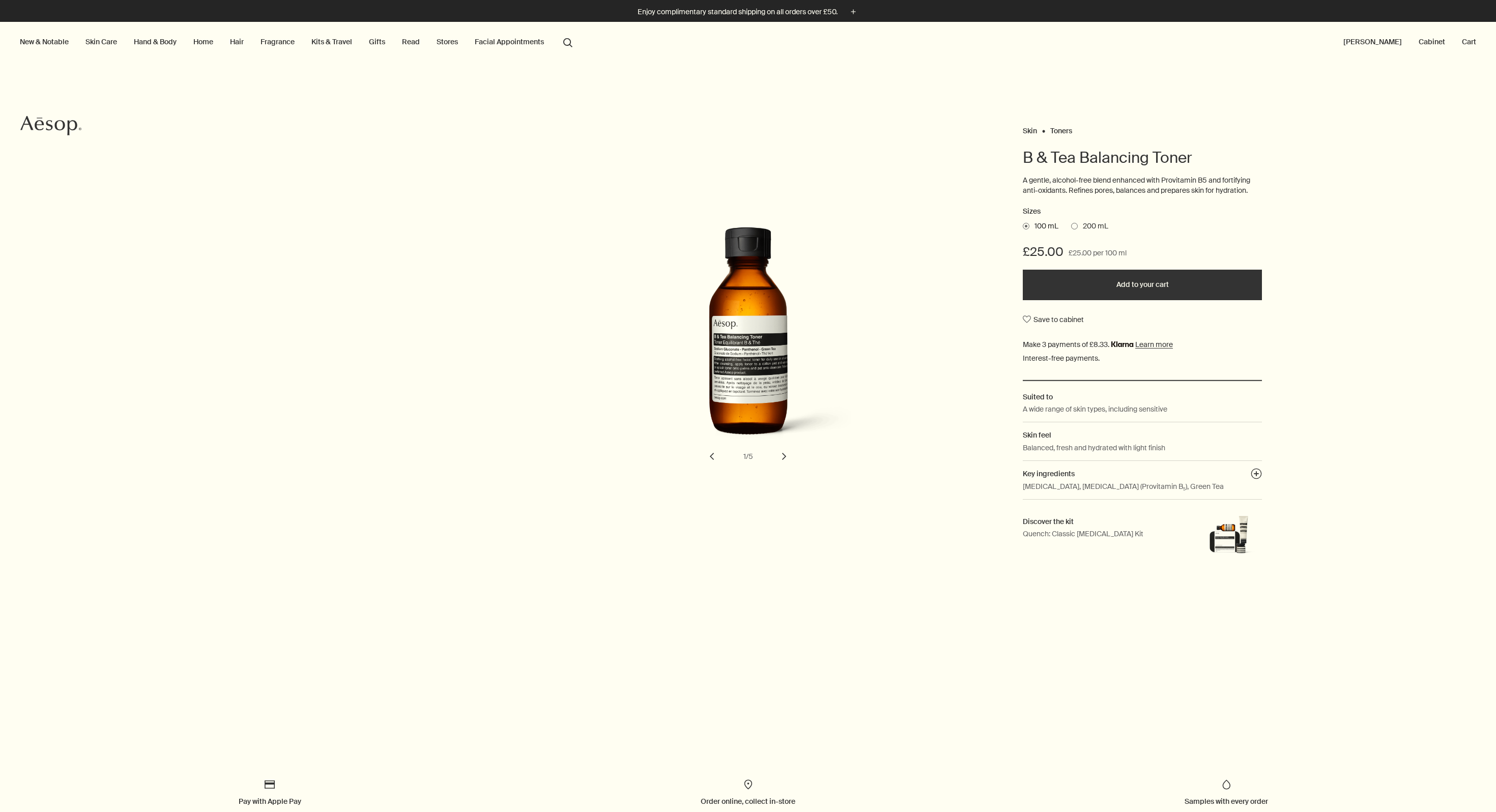 scroll, scrollTop: 0, scrollLeft: 0, axis: both 